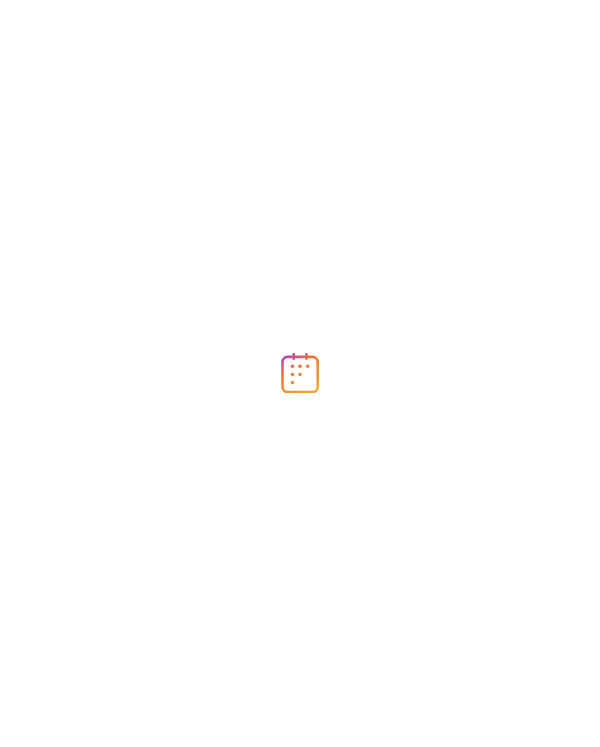scroll, scrollTop: 0, scrollLeft: 0, axis: both 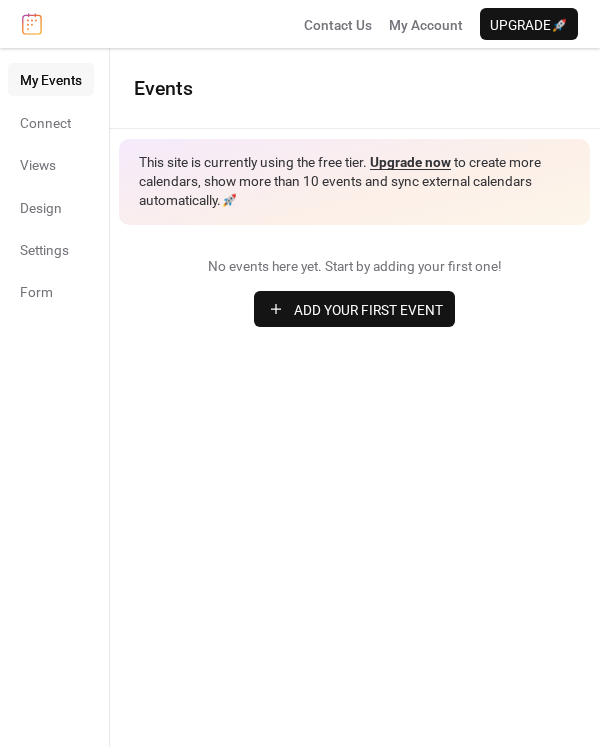 click on "Add Your First Event" at bounding box center [368, 310] 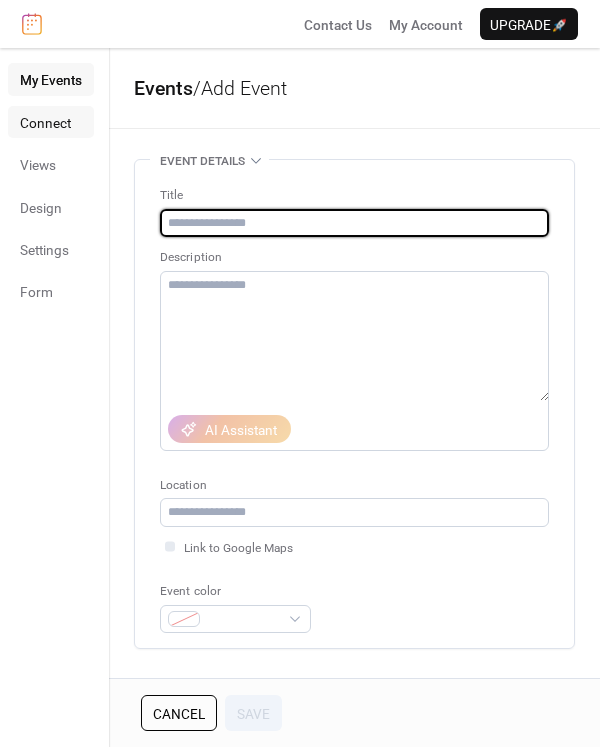 click on "Connect" at bounding box center (45, 123) 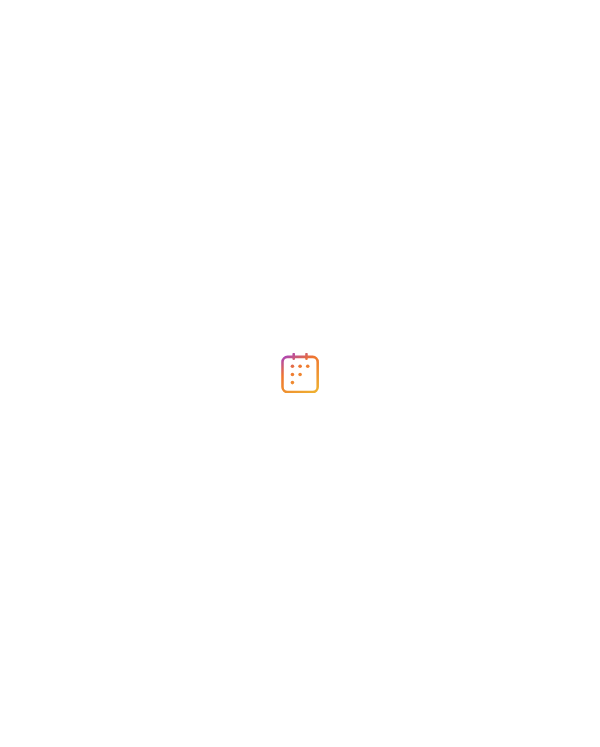 scroll, scrollTop: 0, scrollLeft: 0, axis: both 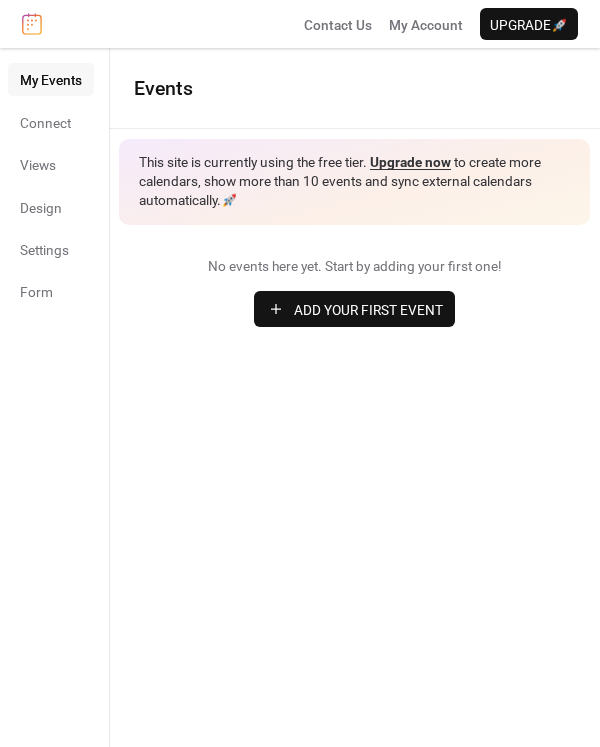 click on "Add Your First Event" at bounding box center [354, 309] 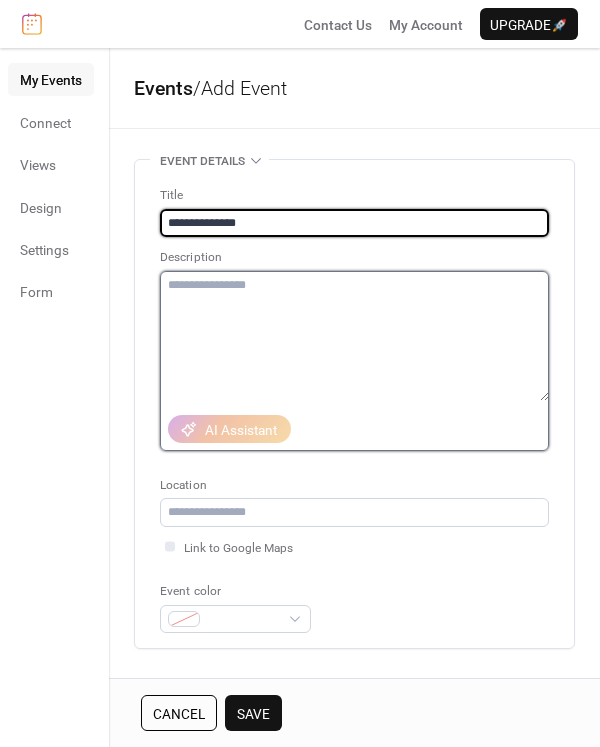 click at bounding box center (354, 336) 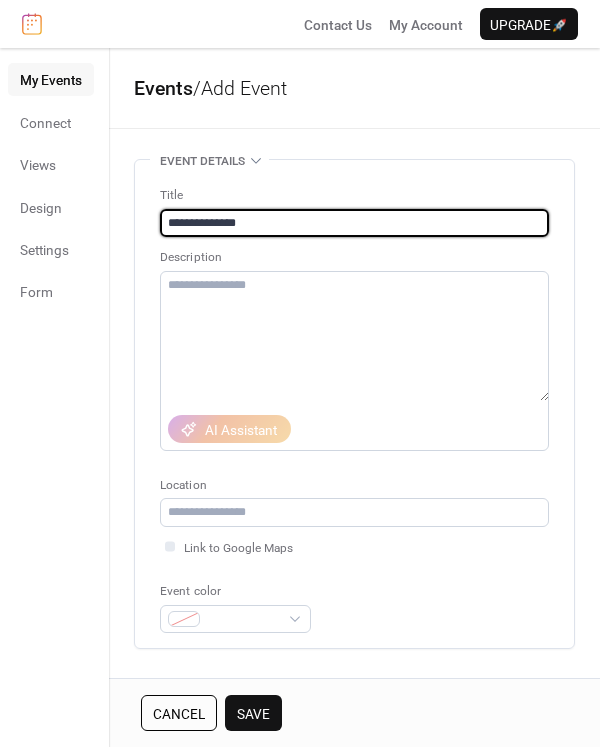 click on "**********" at bounding box center (354, 223) 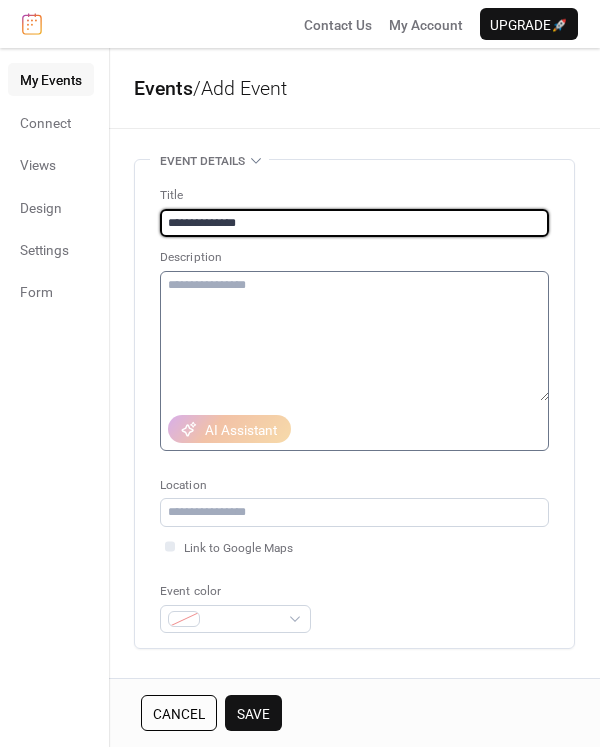 type on "**********" 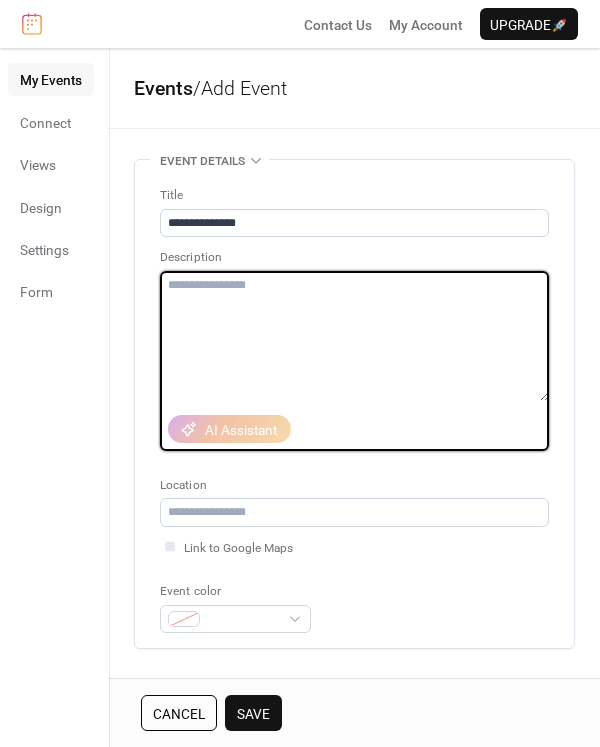 click at bounding box center [354, 336] 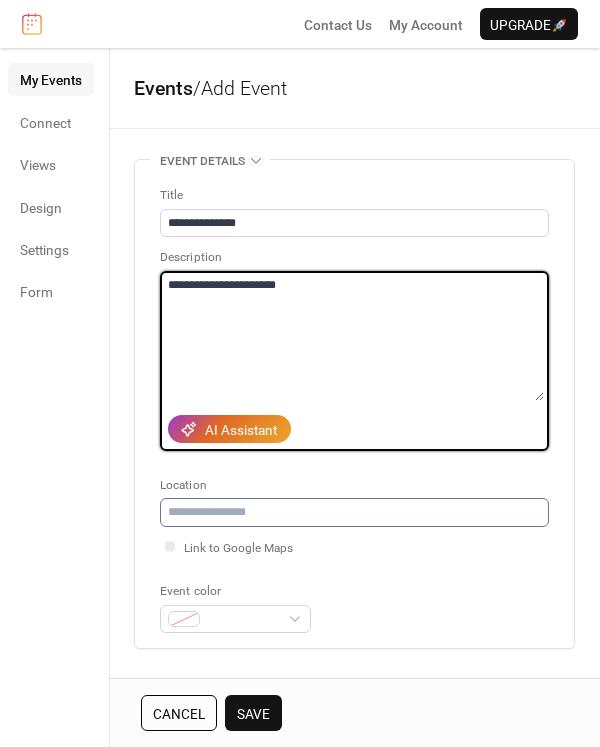 type on "**********" 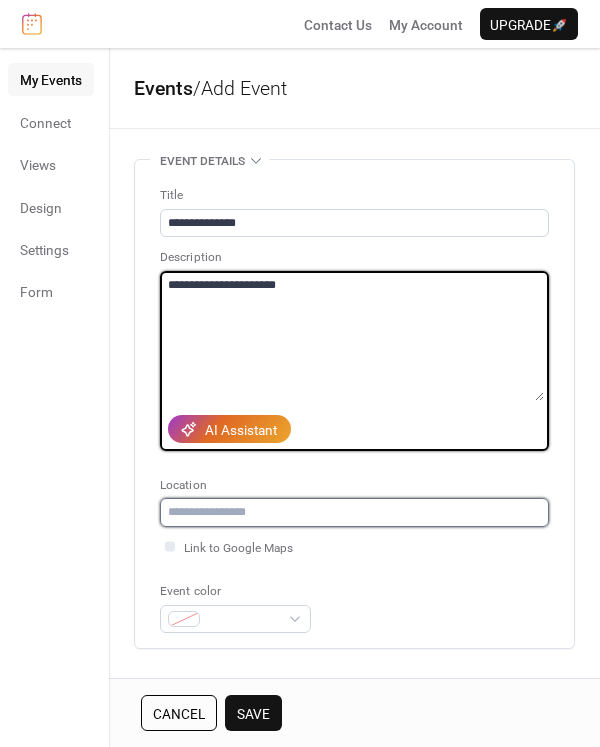click at bounding box center (354, 512) 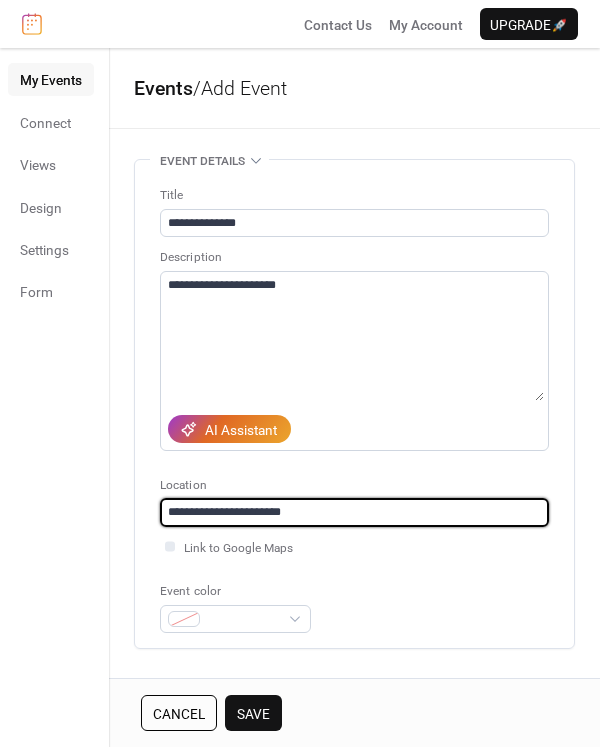 type on "**********" 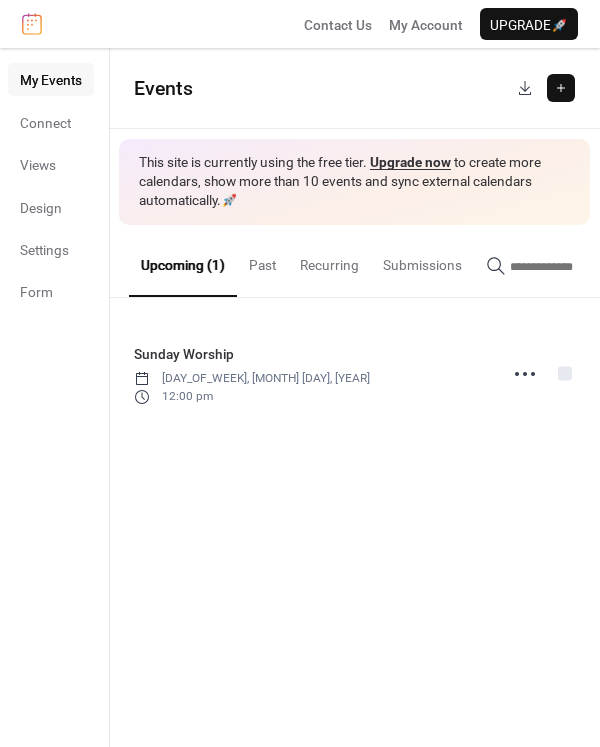 click on "Recurring" at bounding box center (329, 260) 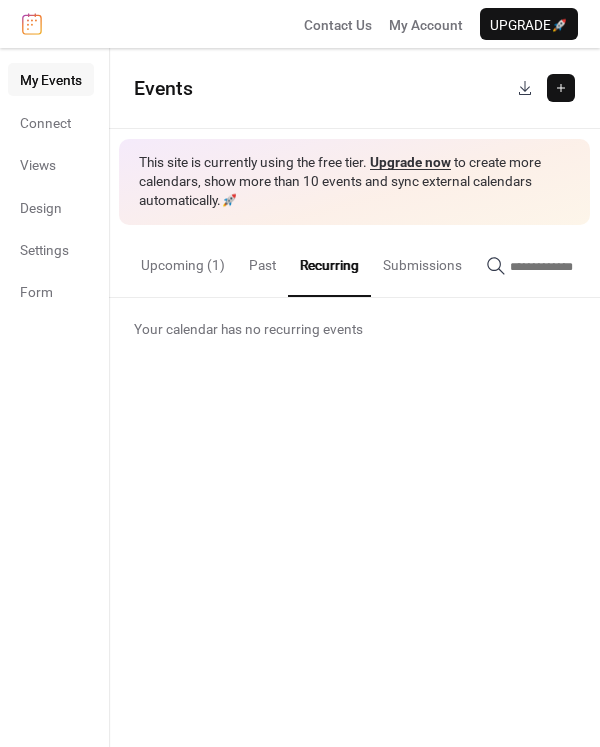 click on "Upcoming (1)" at bounding box center (183, 260) 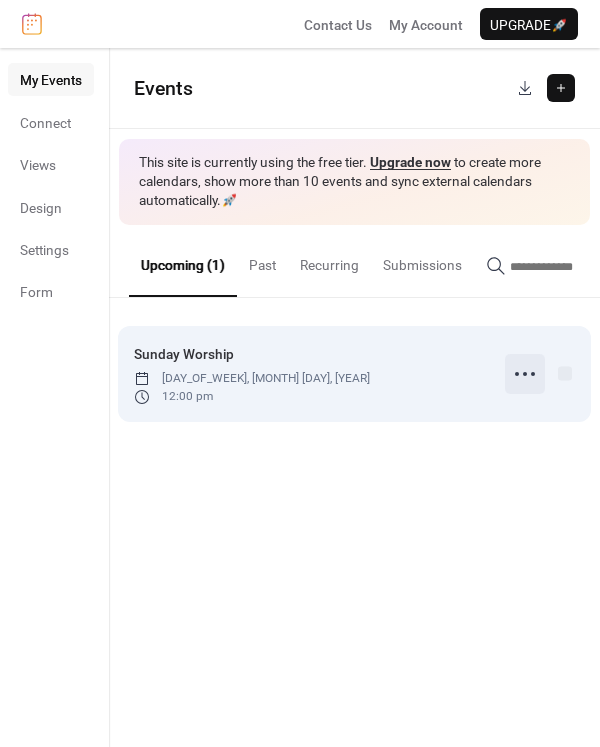 click 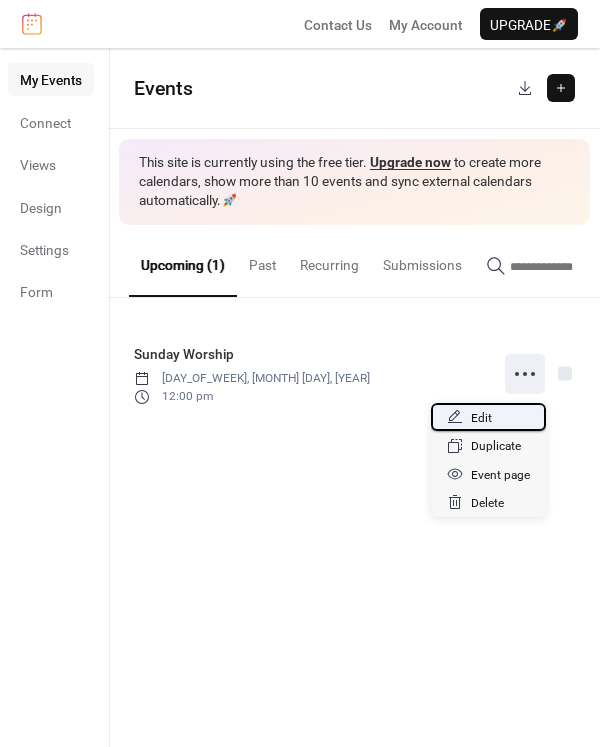 click on "Edit" at bounding box center (481, 418) 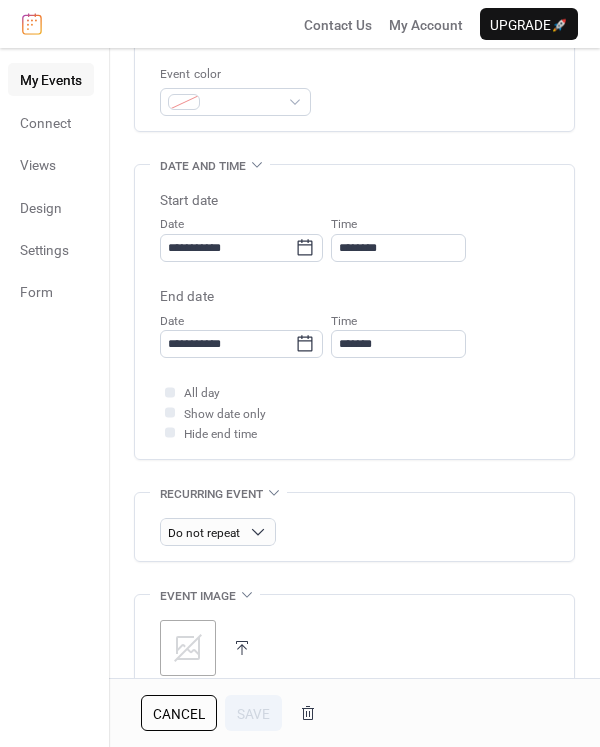 scroll, scrollTop: 525, scrollLeft: 0, axis: vertical 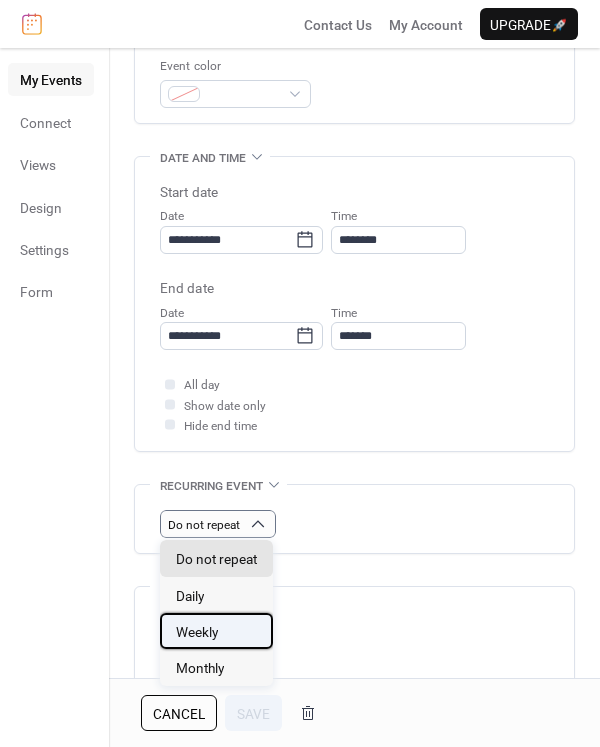 click on "Weekly" at bounding box center (216, 631) 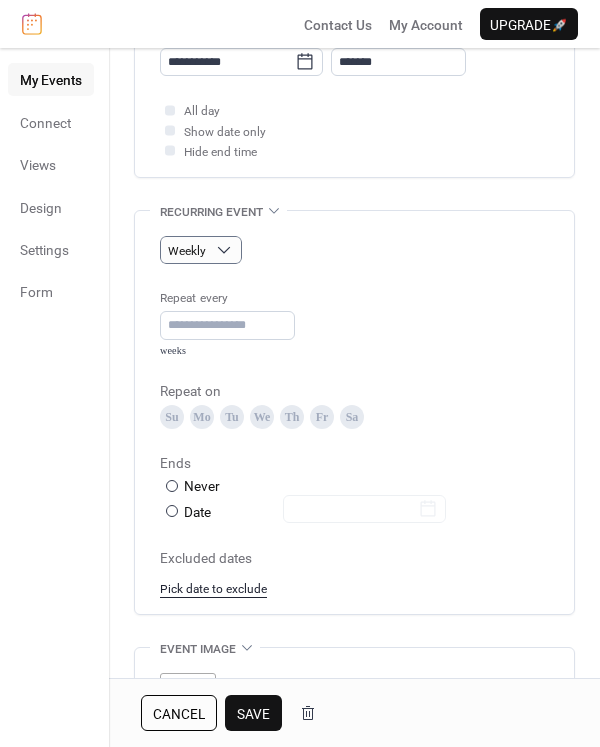 scroll, scrollTop: 826, scrollLeft: 0, axis: vertical 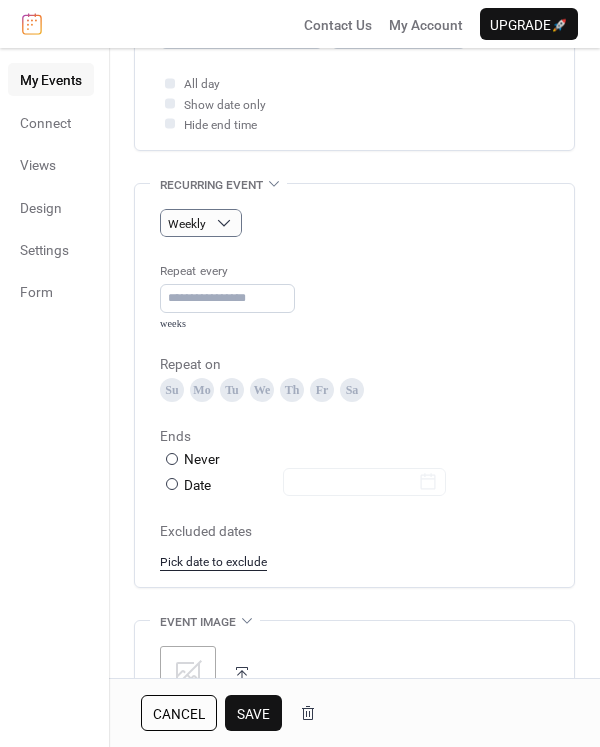 click on "Su" at bounding box center [172, 390] 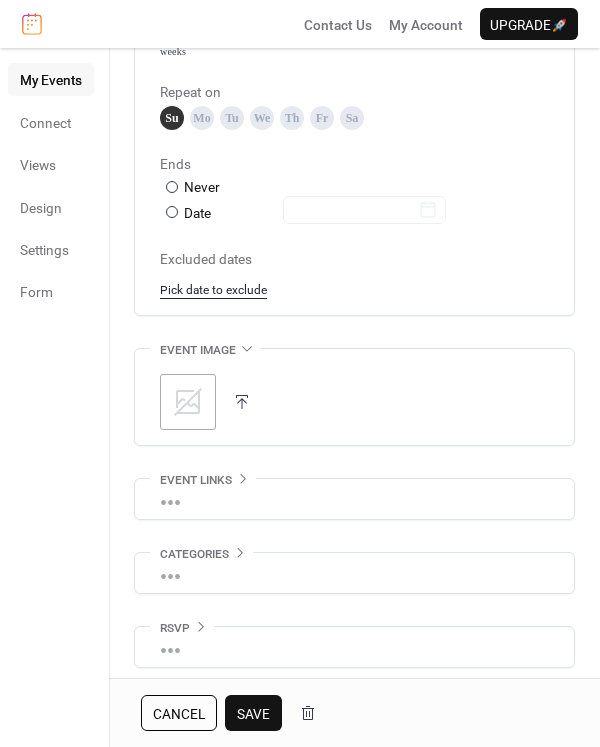 scroll, scrollTop: 1102, scrollLeft: 0, axis: vertical 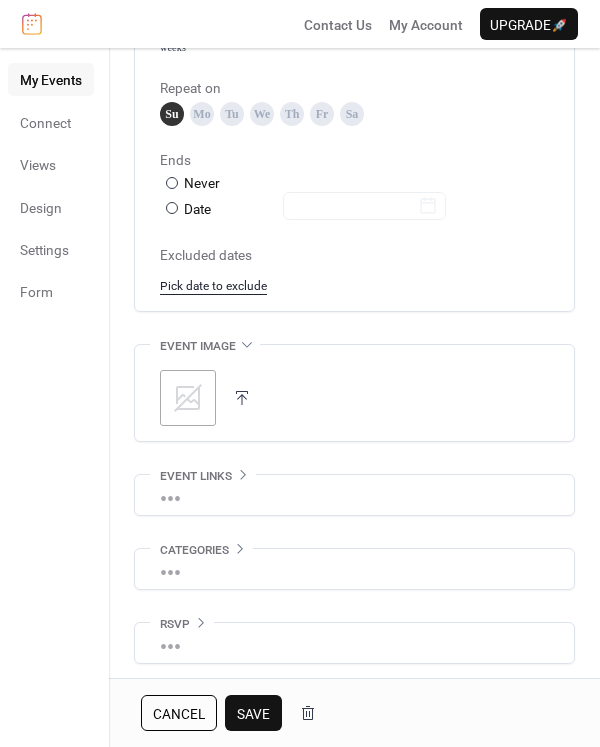 click on "Save" at bounding box center (253, 713) 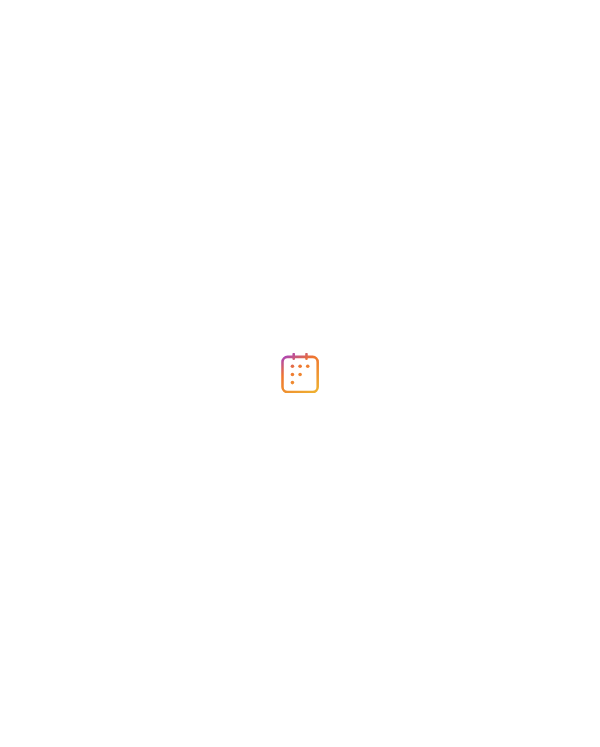 scroll, scrollTop: 0, scrollLeft: 0, axis: both 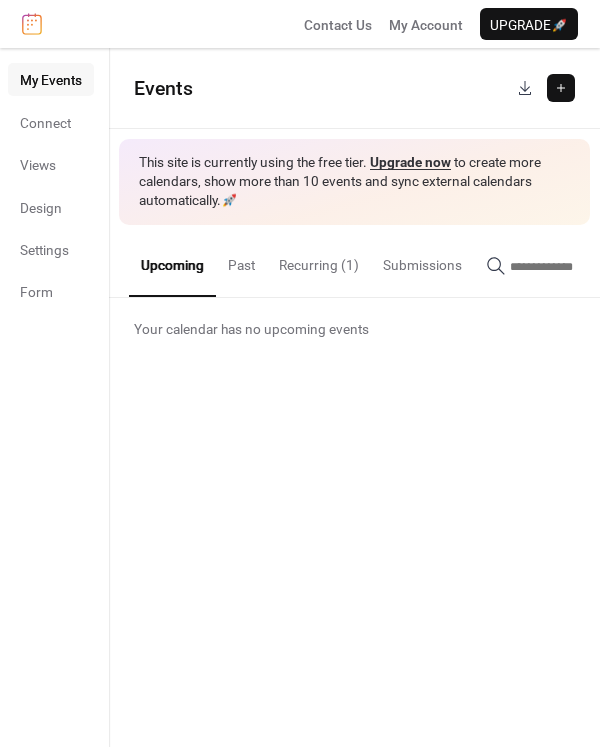 click on "Recurring (1)" at bounding box center [319, 260] 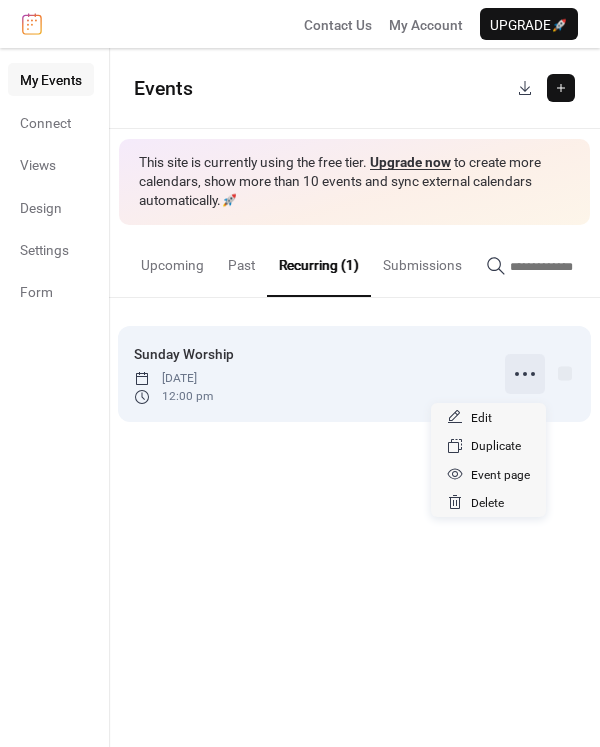 click 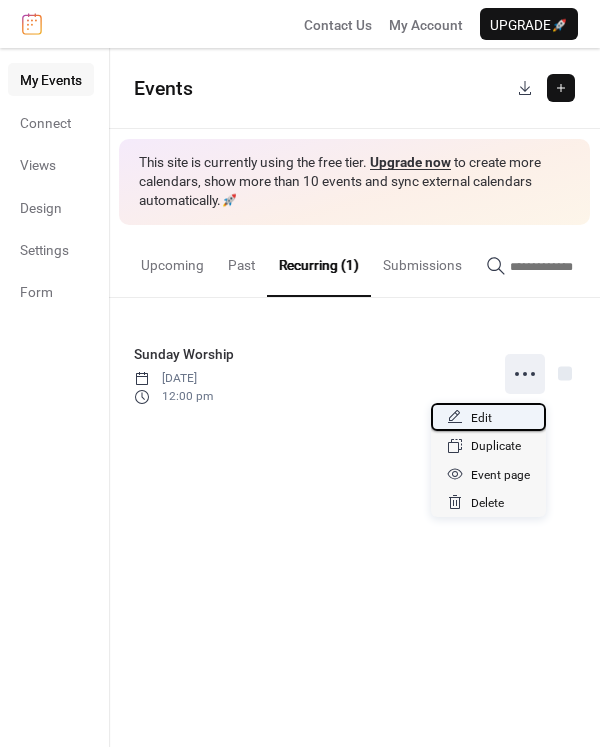 click on "Edit" at bounding box center [488, 417] 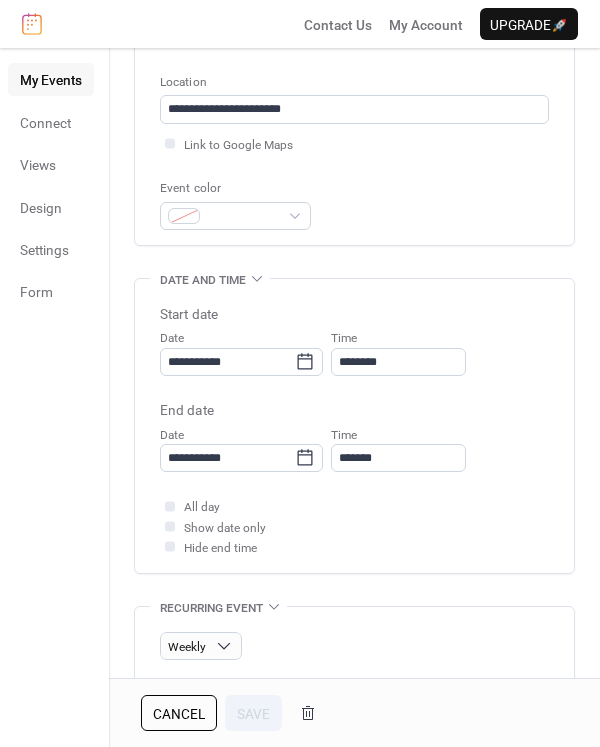 scroll, scrollTop: 465, scrollLeft: 0, axis: vertical 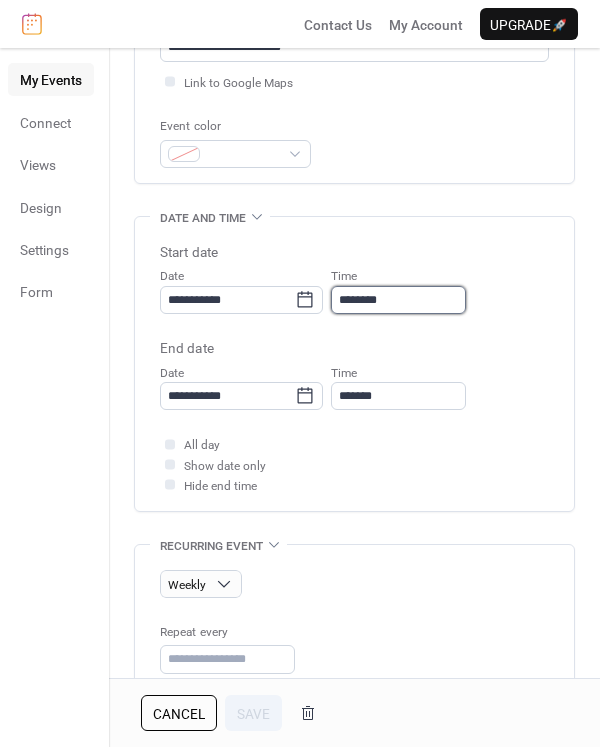 click on "********" at bounding box center (398, 300) 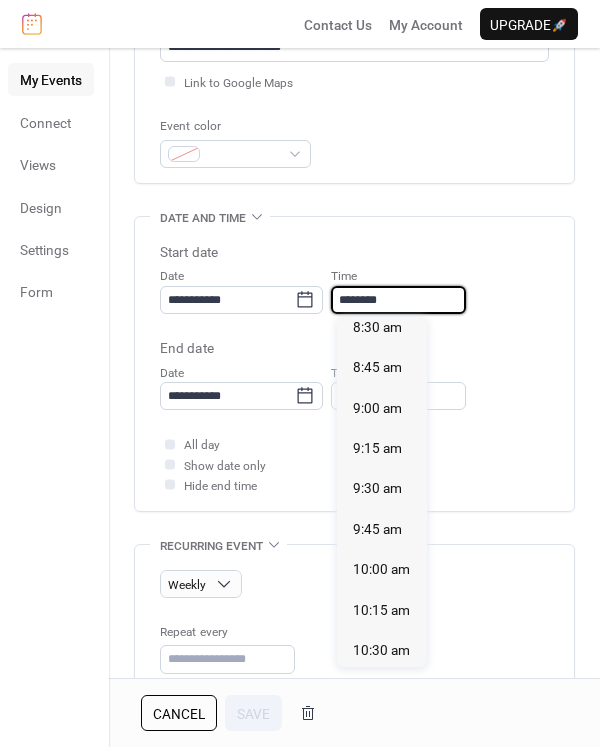 scroll, scrollTop: 1384, scrollLeft: 0, axis: vertical 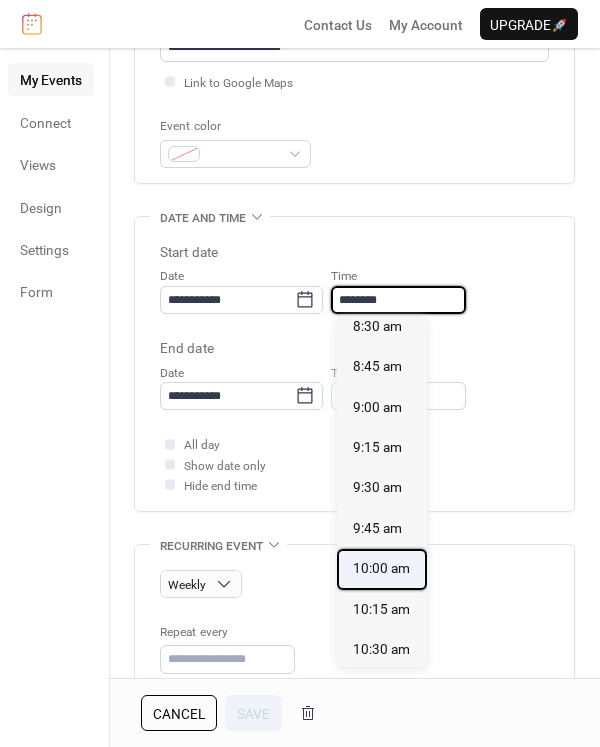 click on "10:00 am" at bounding box center [381, 568] 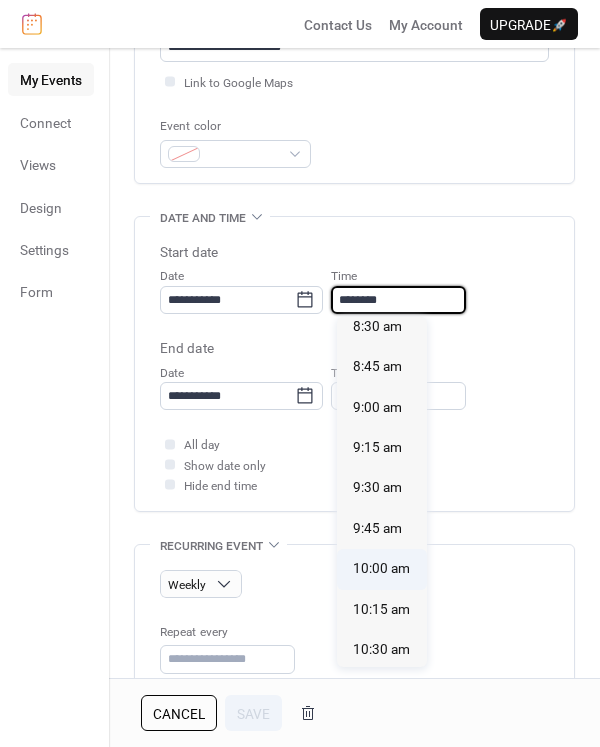type on "********" 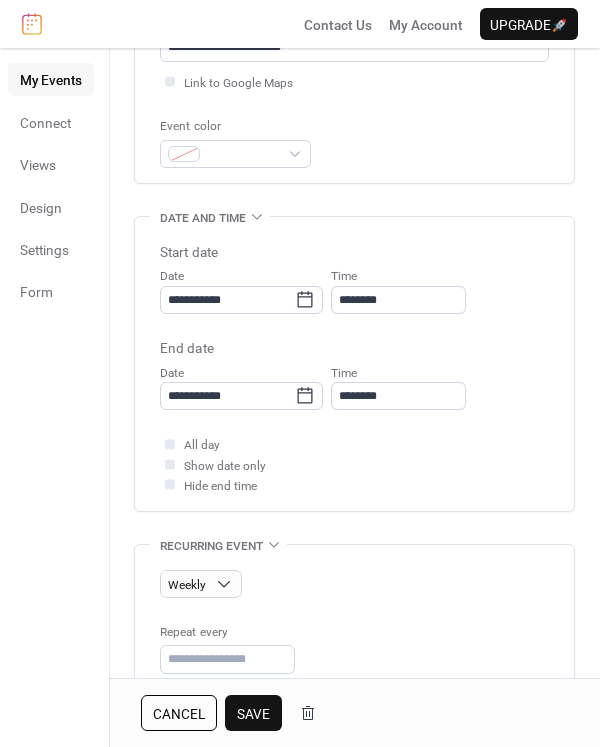 click on "Save" at bounding box center [253, 713] 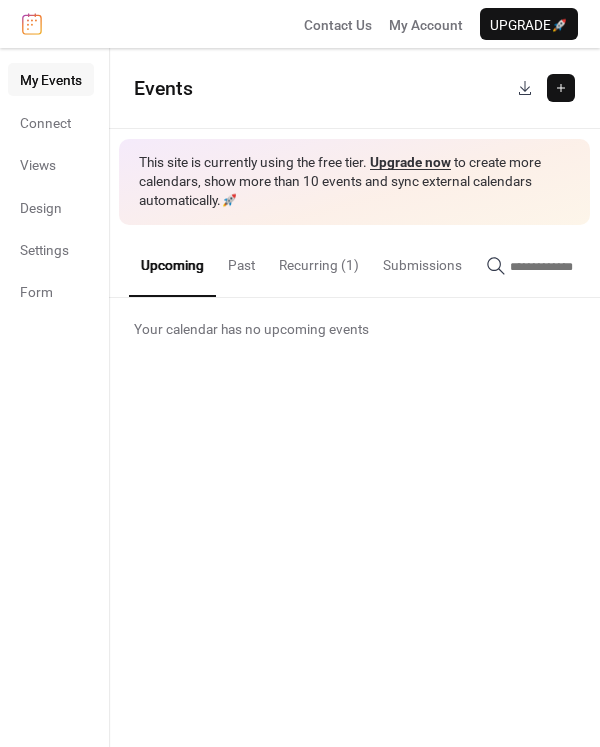 click at bounding box center [561, 88] 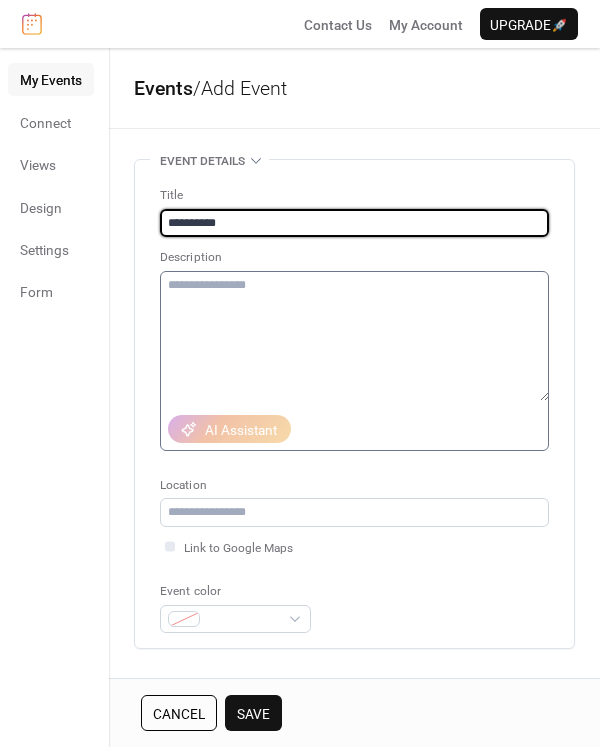 type on "**********" 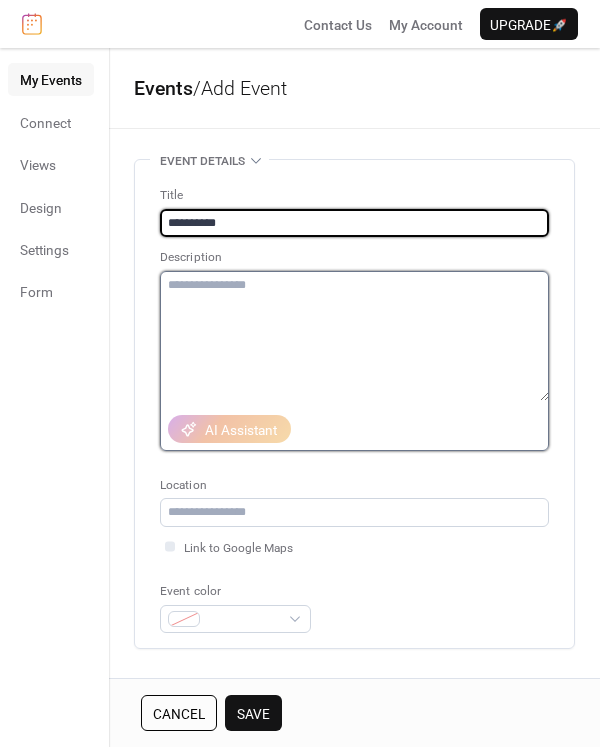 click at bounding box center [354, 336] 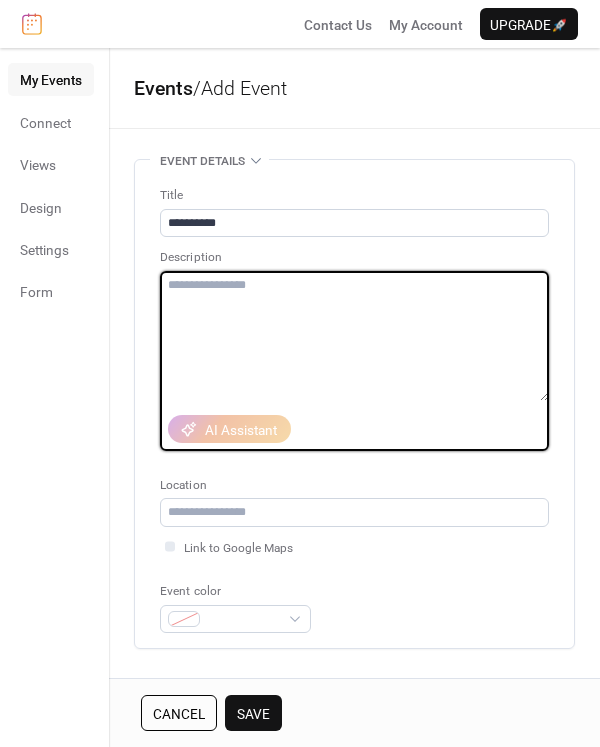 click at bounding box center [354, 336] 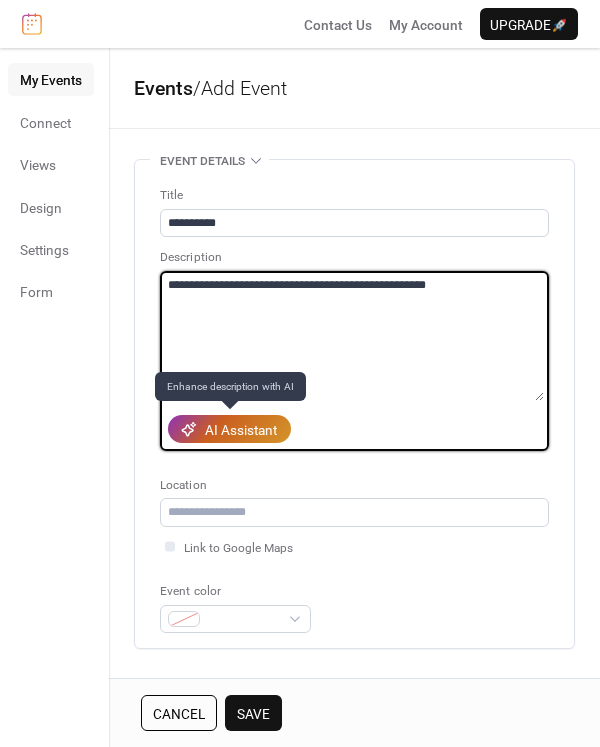 type on "**********" 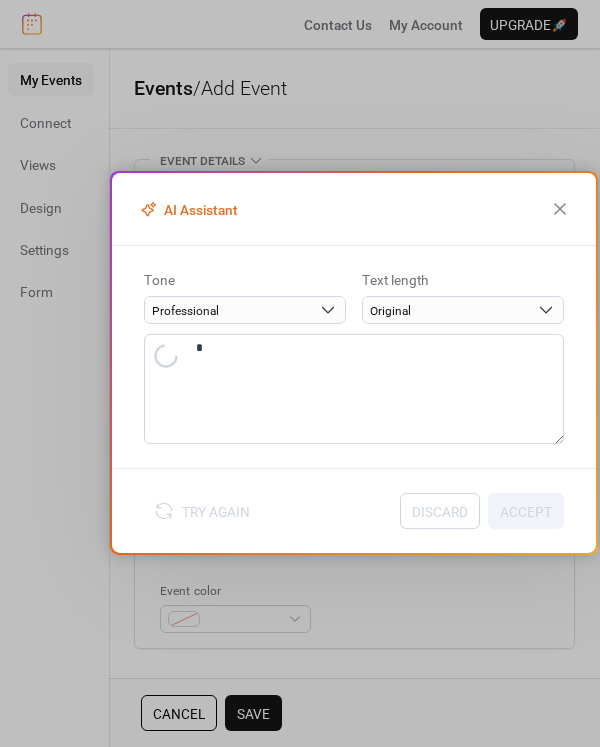 type on "**********" 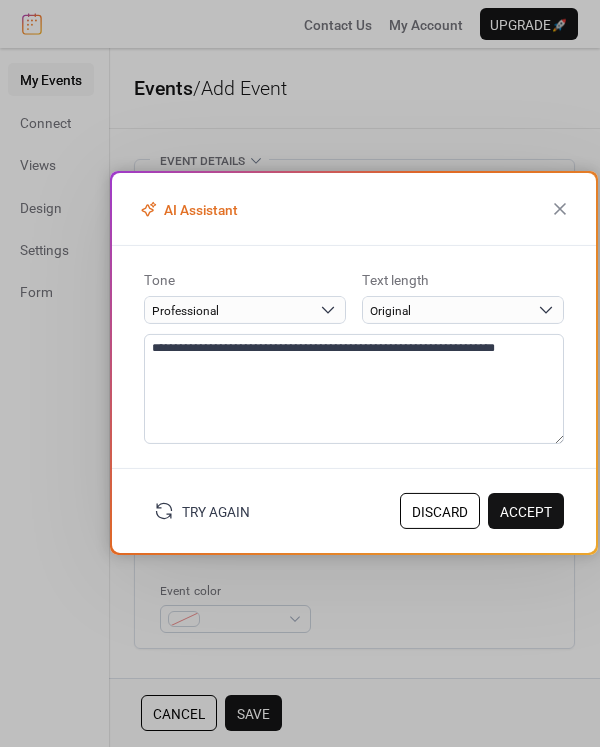 click on "Accept" at bounding box center (526, 512) 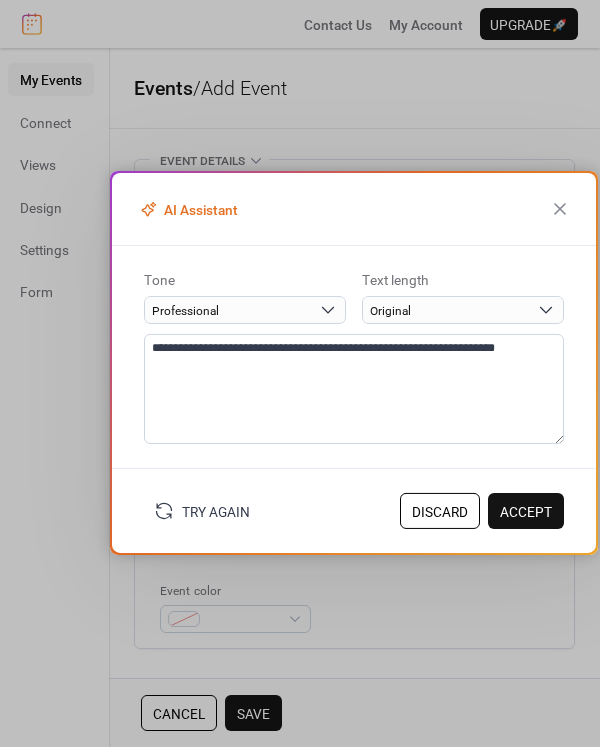 type on "**********" 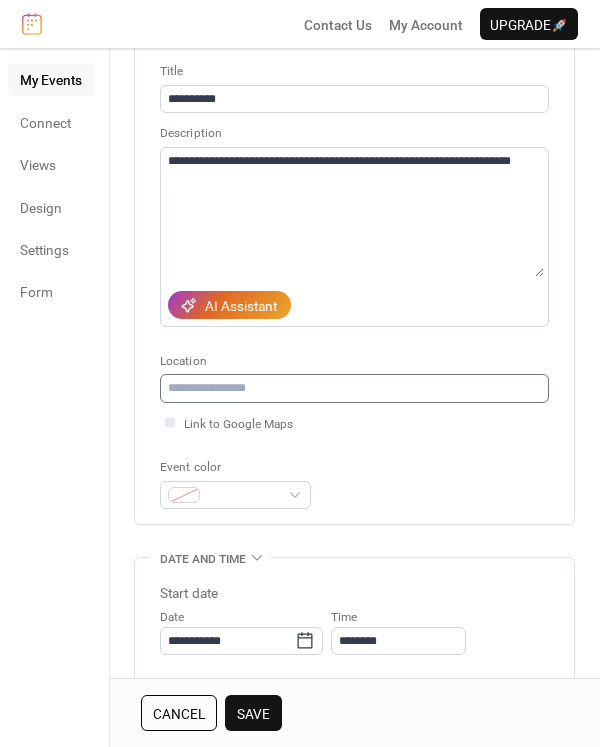 scroll, scrollTop: 133, scrollLeft: 0, axis: vertical 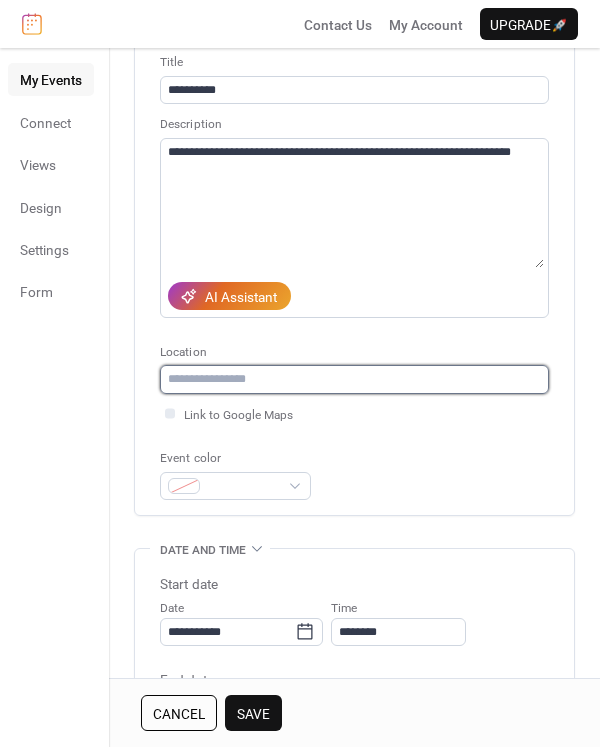 click at bounding box center [354, 379] 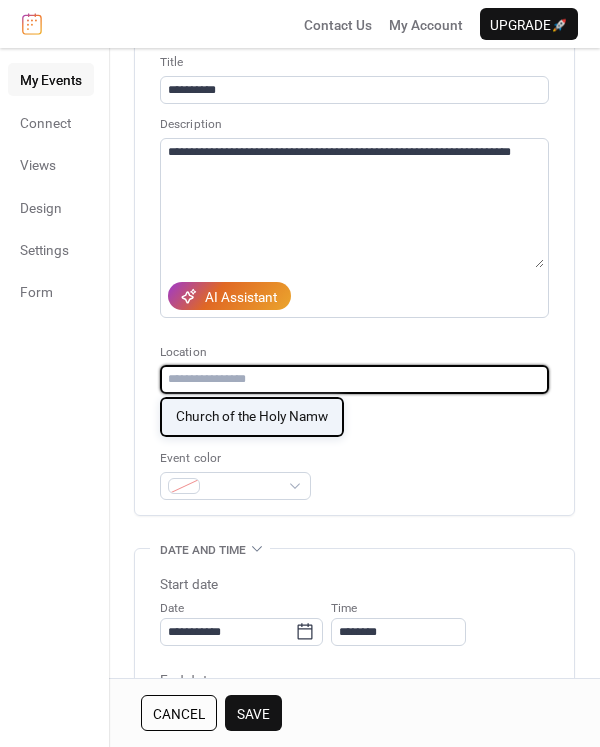 click on "Church of the Holy Namw" at bounding box center (252, 416) 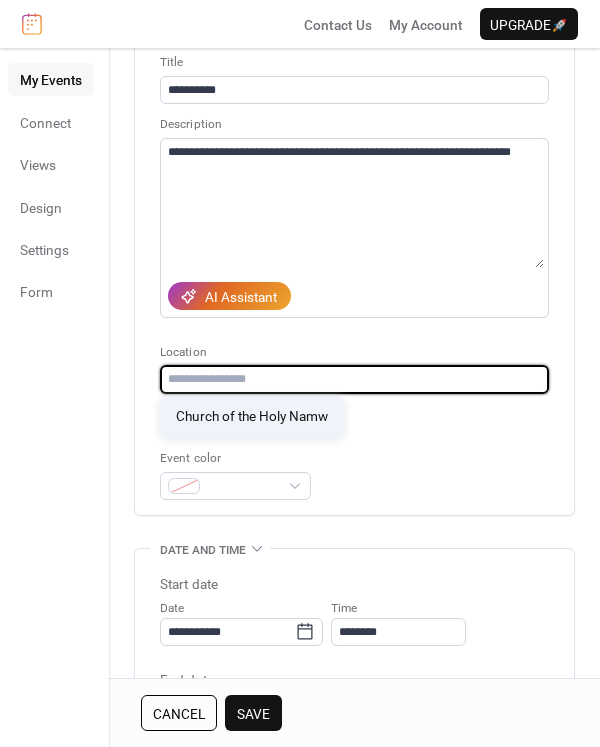 type on "**********" 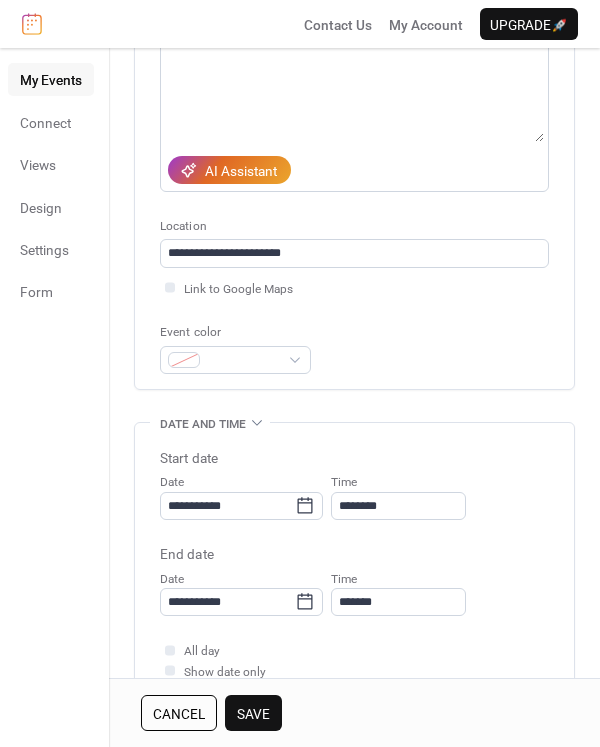 scroll, scrollTop: 277, scrollLeft: 0, axis: vertical 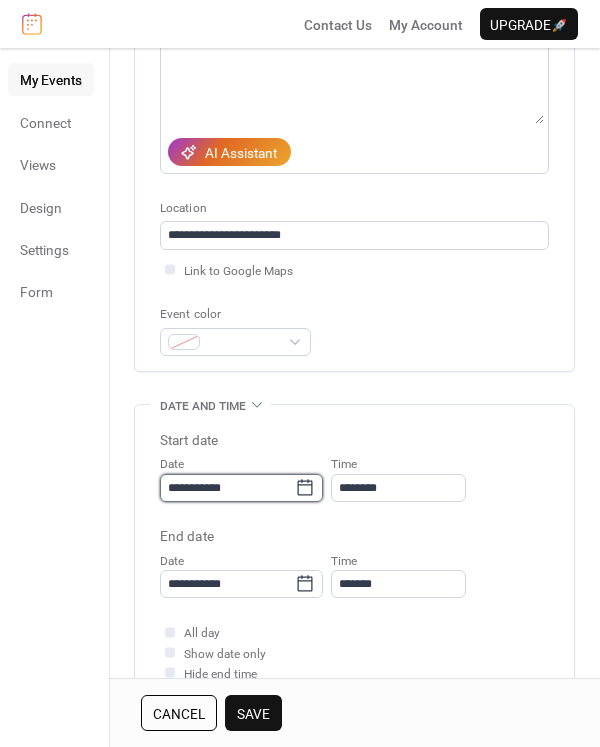 click on "**********" at bounding box center (227, 488) 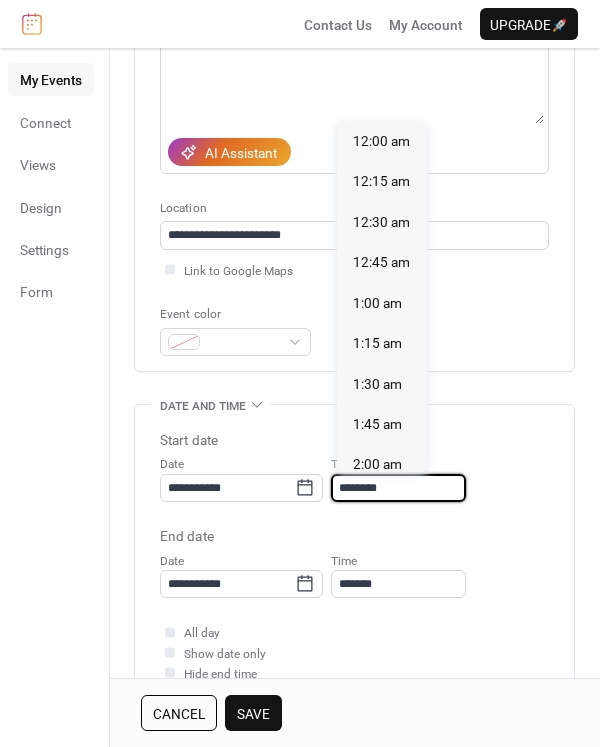 click on "********" at bounding box center [398, 488] 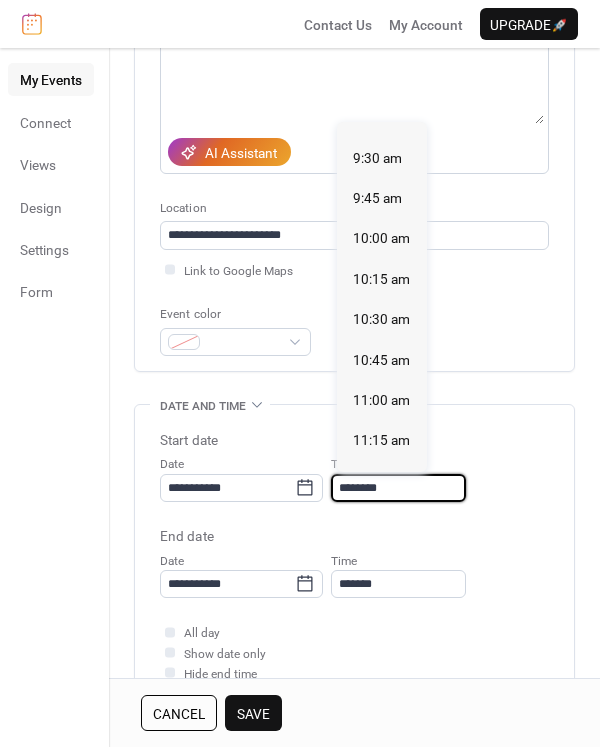 scroll, scrollTop: 1521, scrollLeft: 0, axis: vertical 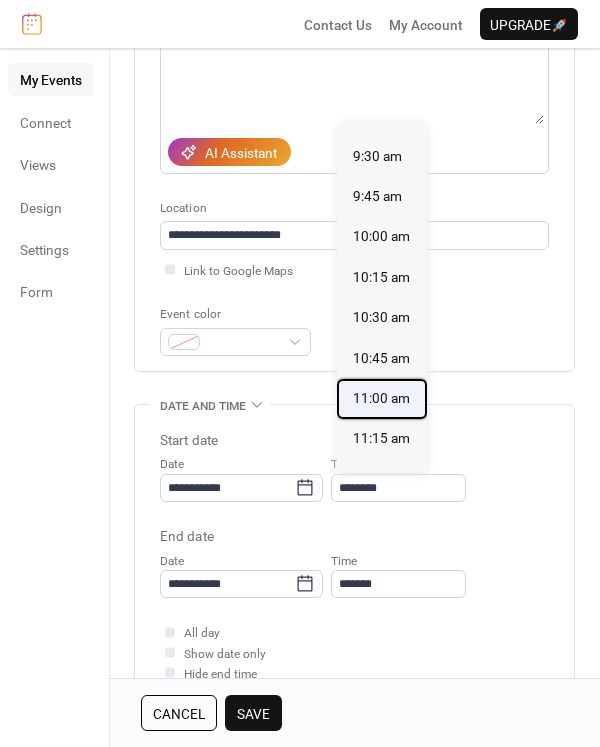 click on "11:00 am" at bounding box center (381, 398) 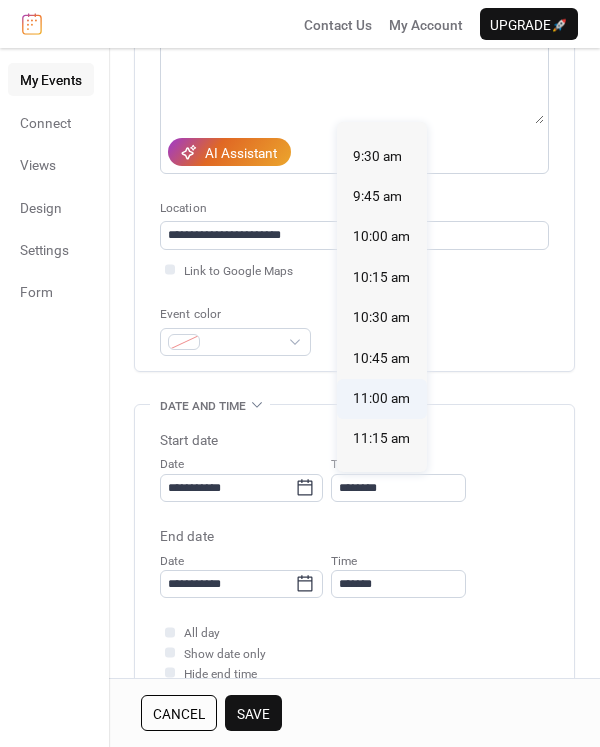 type on "********" 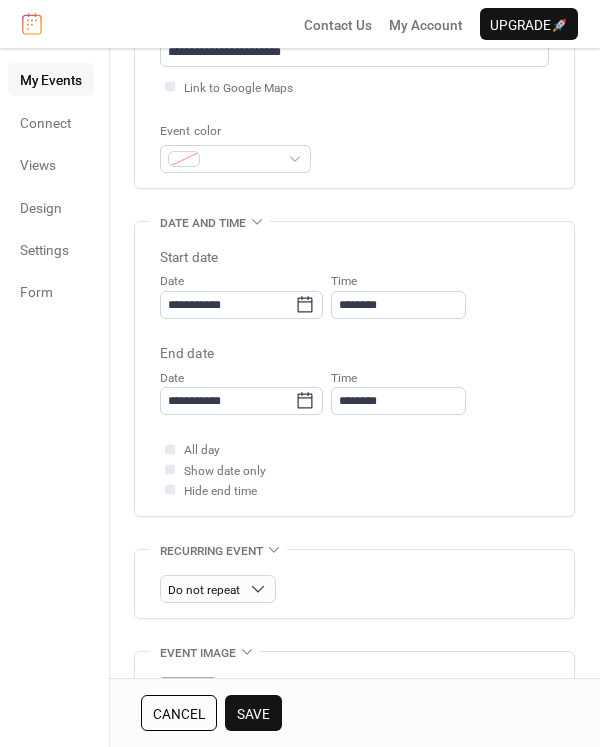 scroll, scrollTop: 511, scrollLeft: 0, axis: vertical 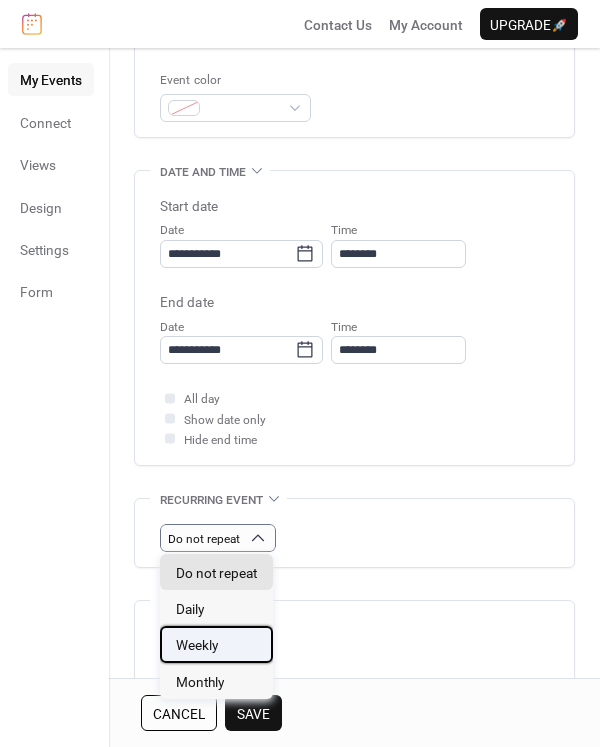 click on "Weekly" at bounding box center (216, 644) 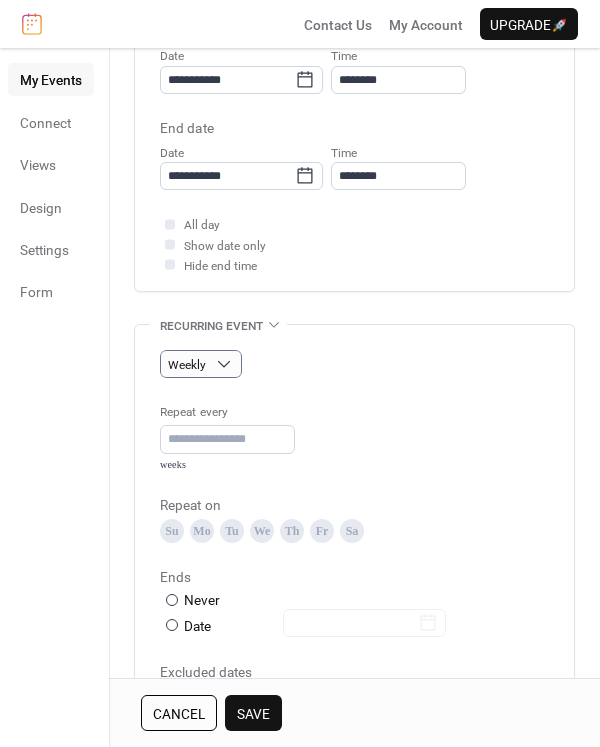 scroll, scrollTop: 688, scrollLeft: 0, axis: vertical 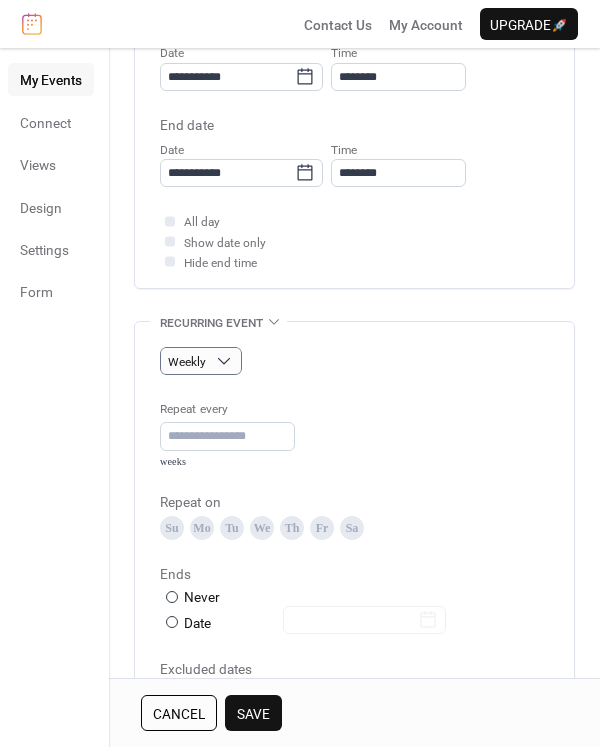 click on "Su" at bounding box center (172, 528) 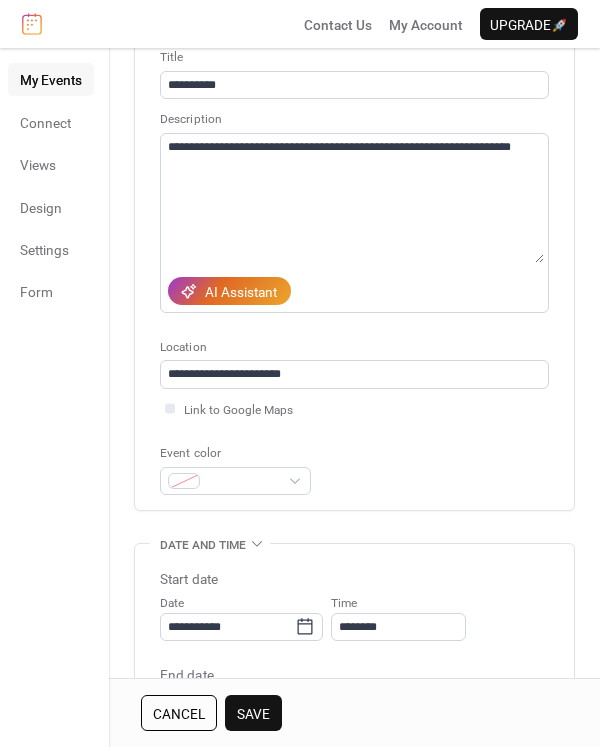 scroll, scrollTop: 139, scrollLeft: 0, axis: vertical 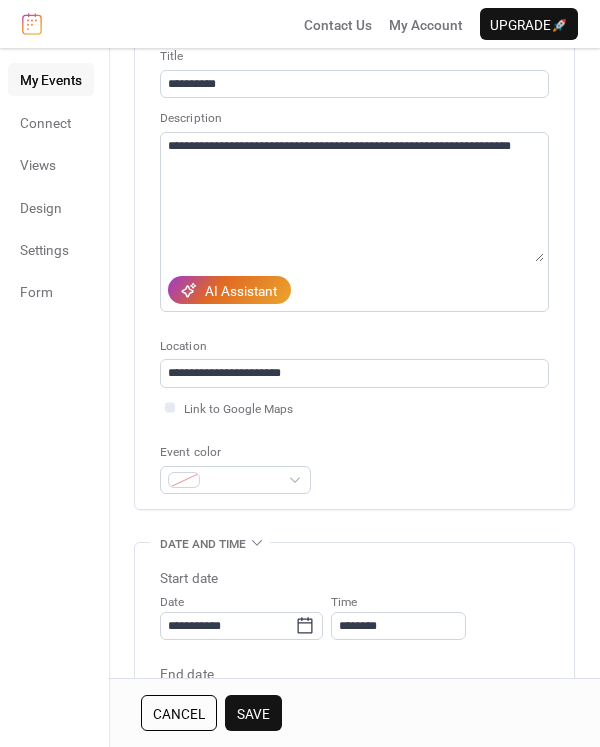 click on "**********" at bounding box center [354, 270] 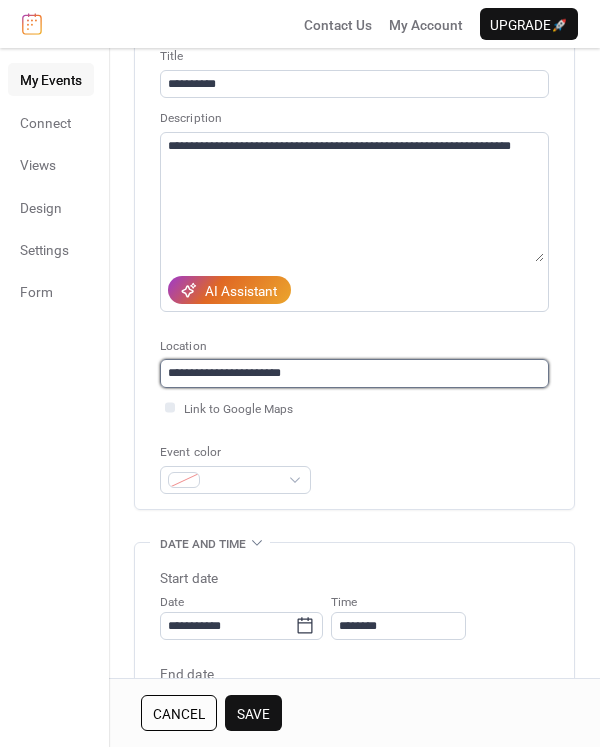 click on "**********" at bounding box center [354, 373] 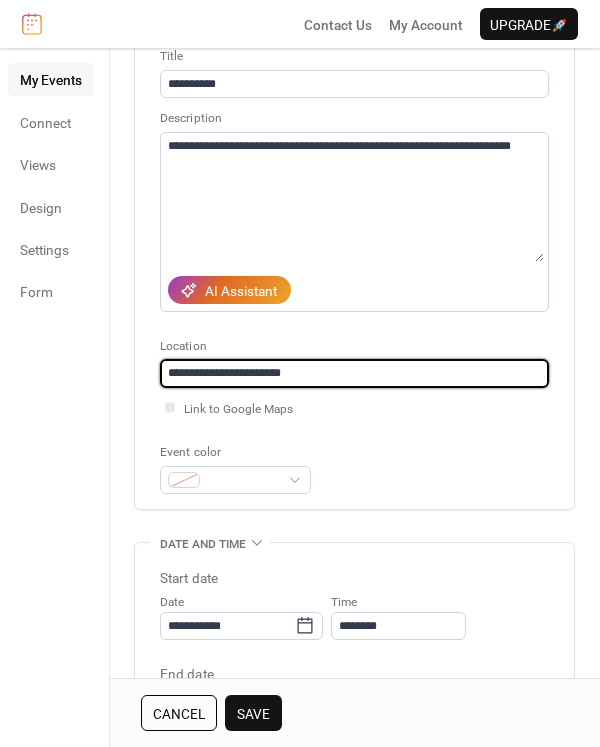type on "**********" 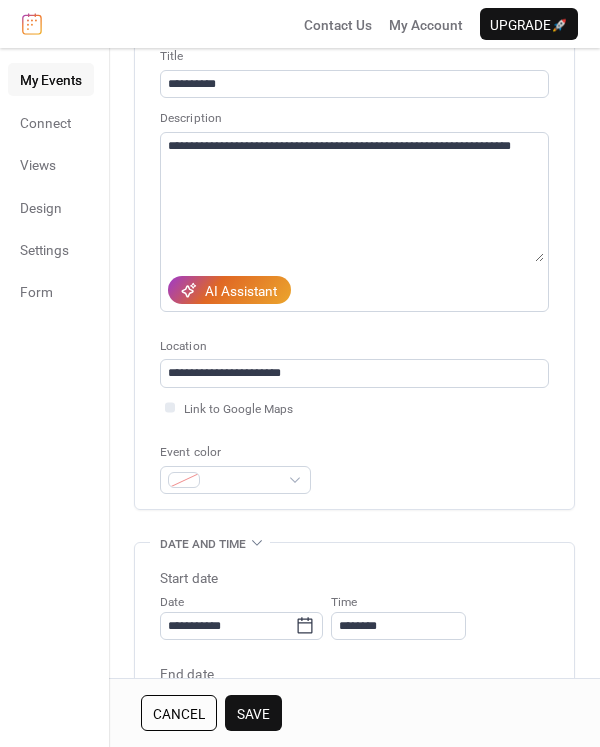 click on "**********" at bounding box center (354, 265) 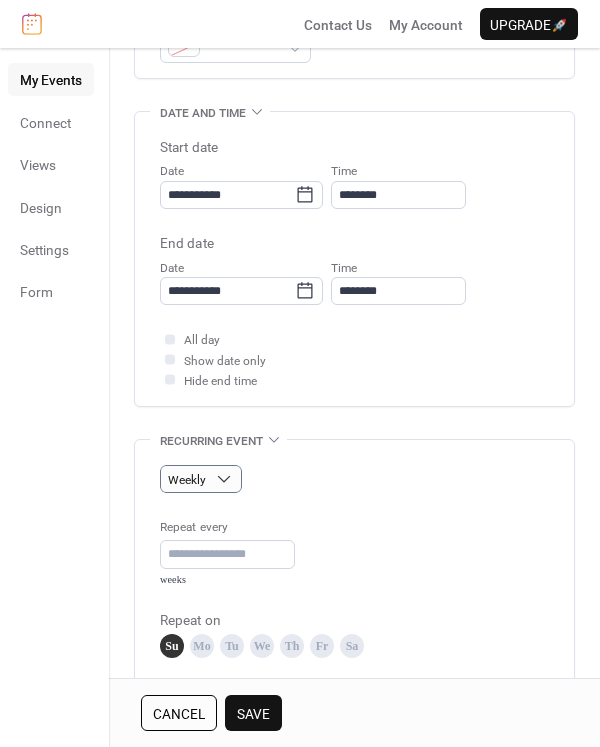 scroll, scrollTop: 574, scrollLeft: 0, axis: vertical 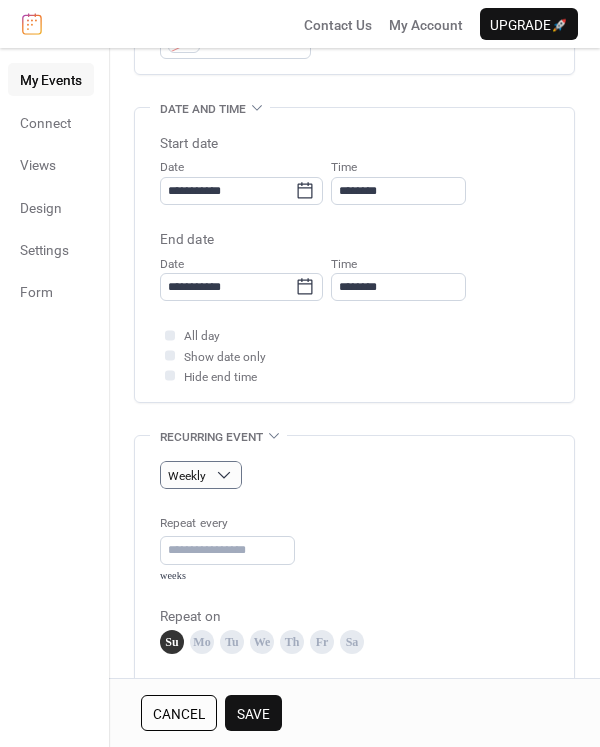 click on "Save" at bounding box center [253, 714] 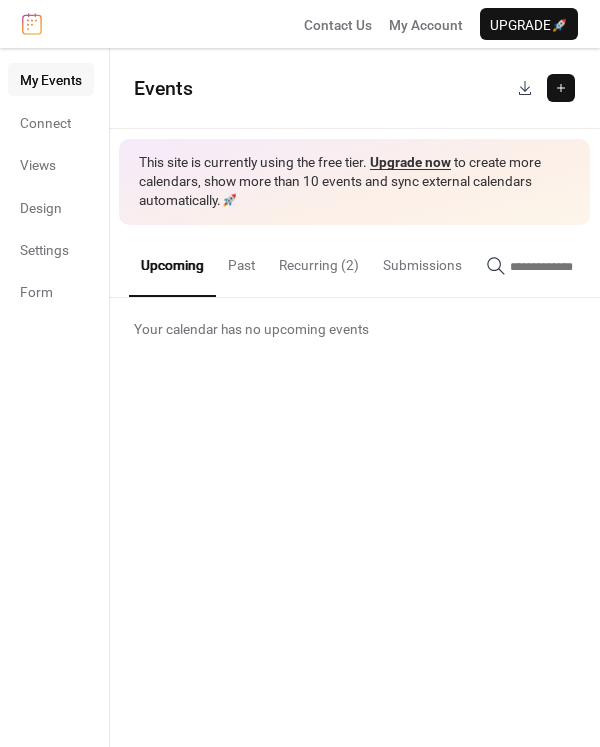 click on "Recurring (2)" at bounding box center [319, 260] 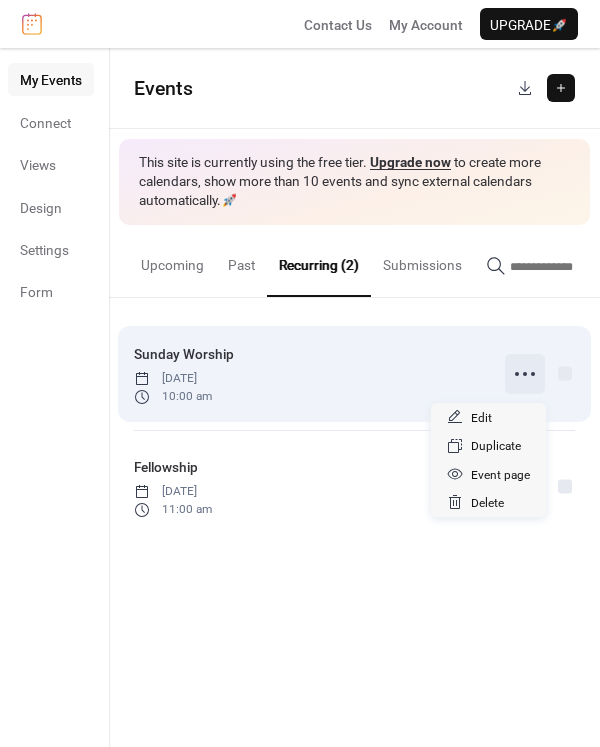 click 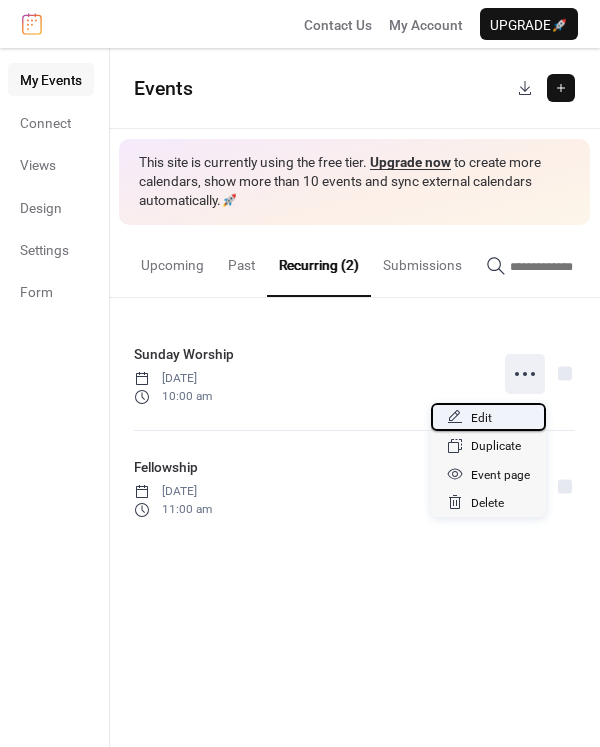 click on "Edit" at bounding box center [488, 417] 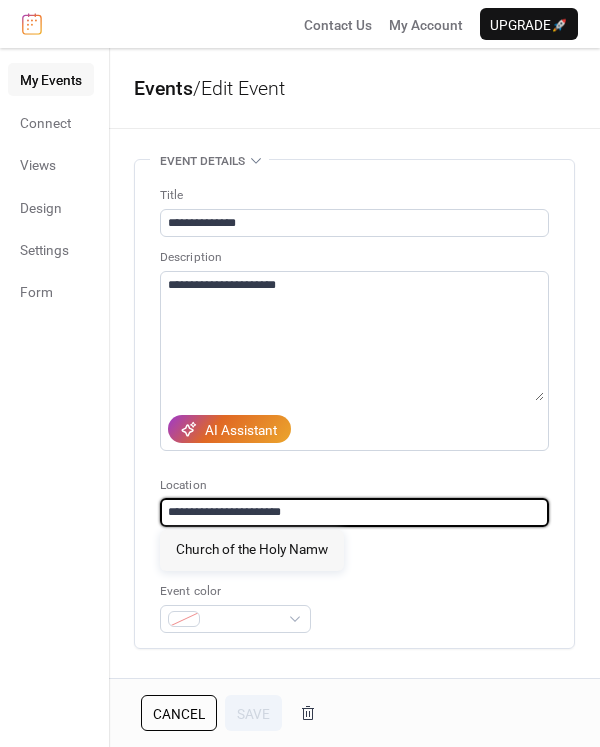 click on "**********" at bounding box center (354, 512) 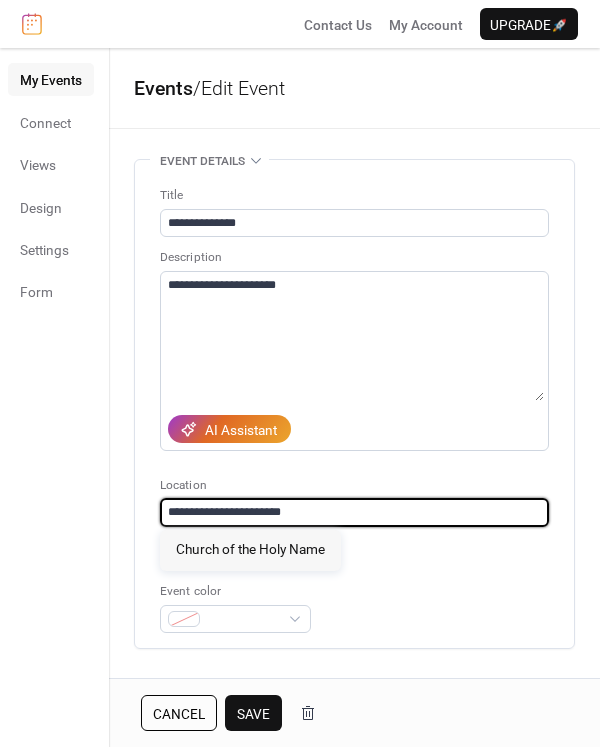type on "**********" 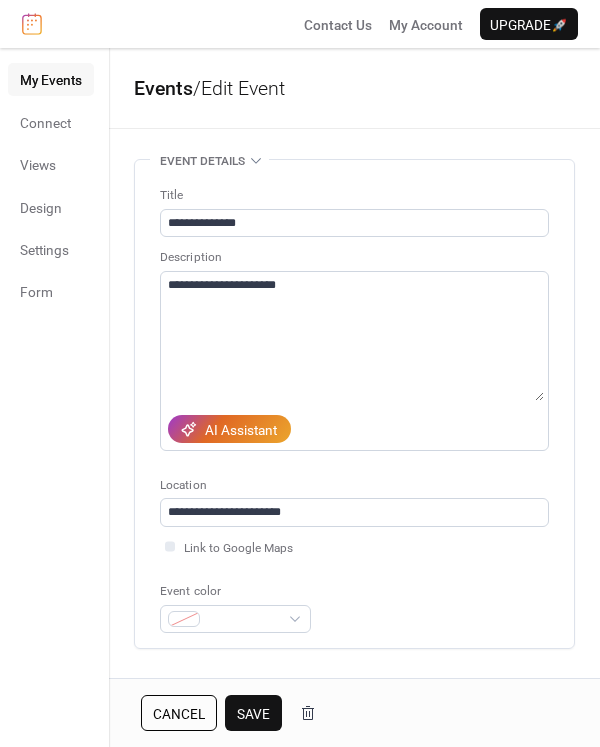click on "Save" at bounding box center [253, 714] 